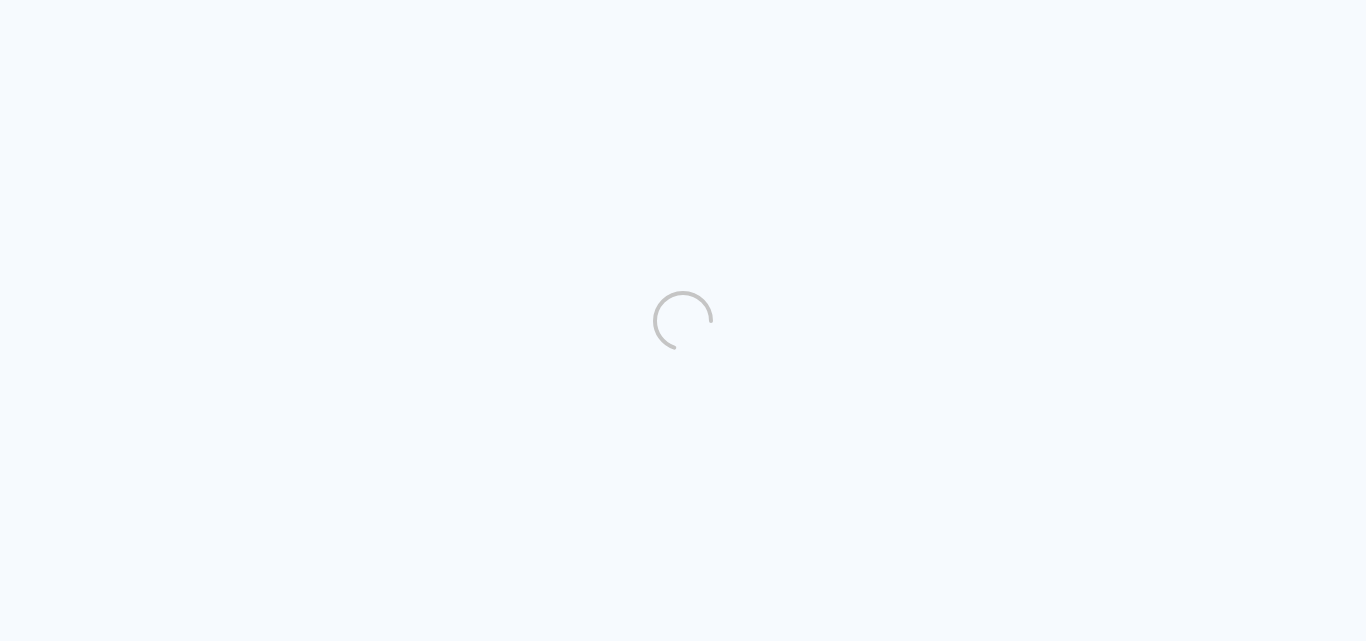 scroll, scrollTop: 0, scrollLeft: 0, axis: both 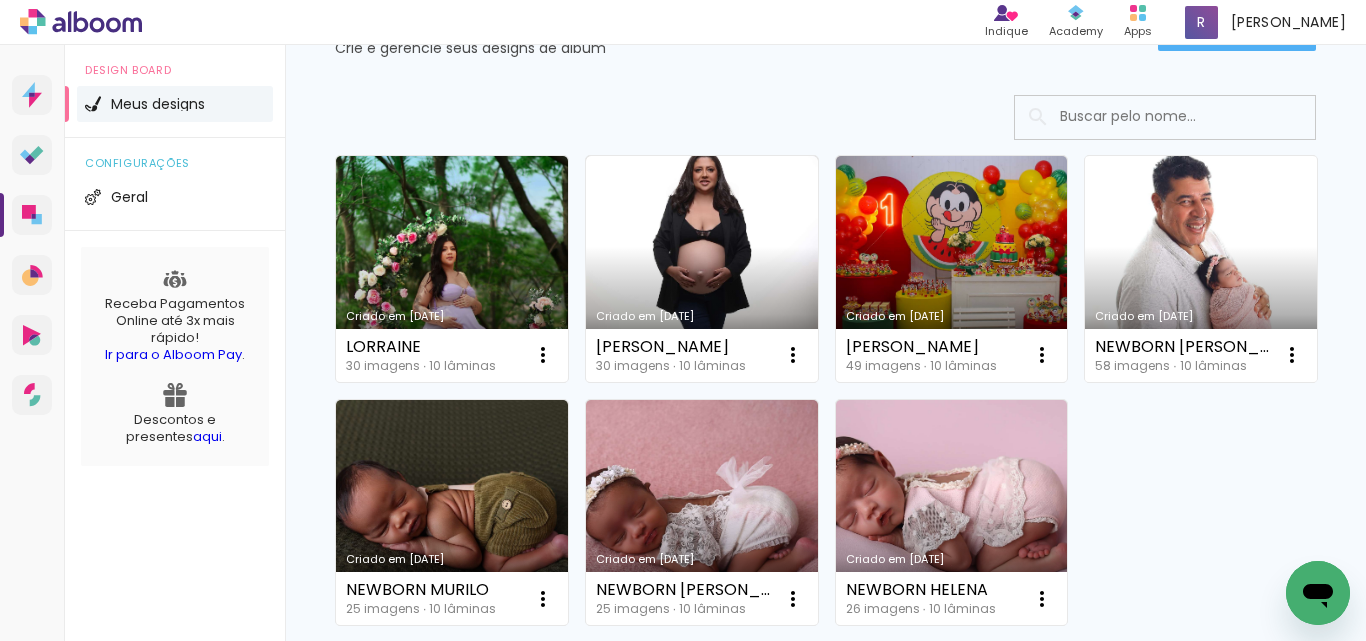 click on "Criado em [DATE]" at bounding box center (1201, 269) 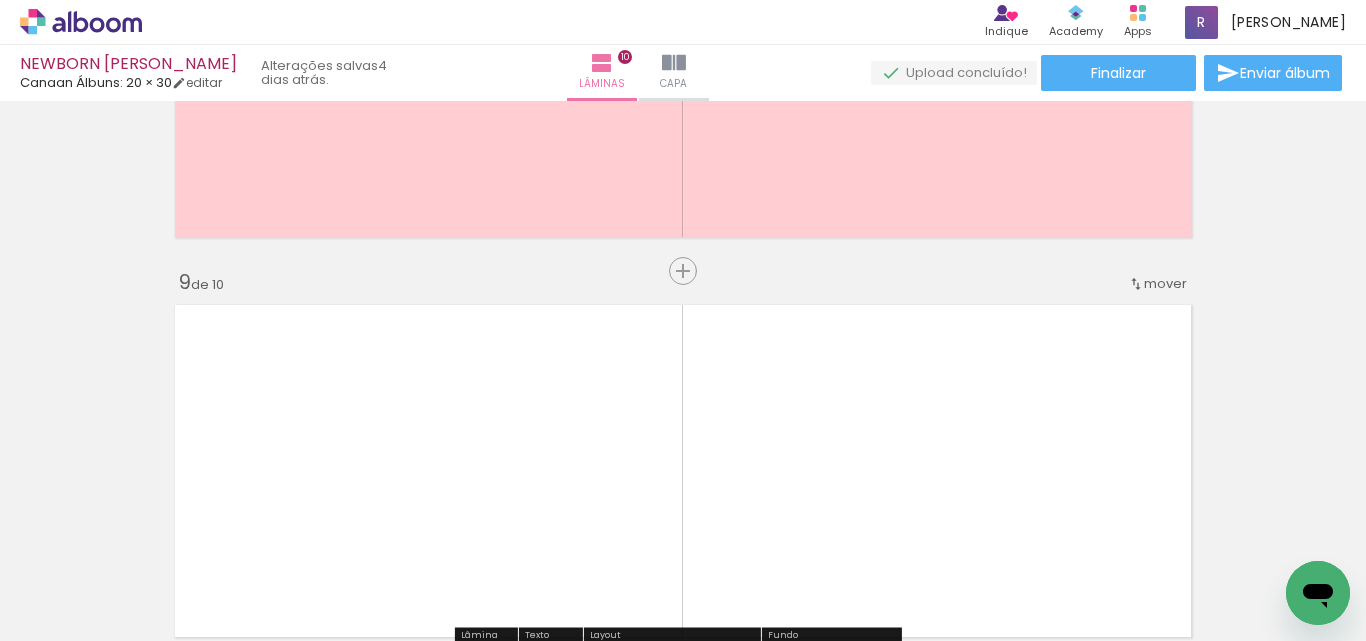 scroll, scrollTop: 2563, scrollLeft: 0, axis: vertical 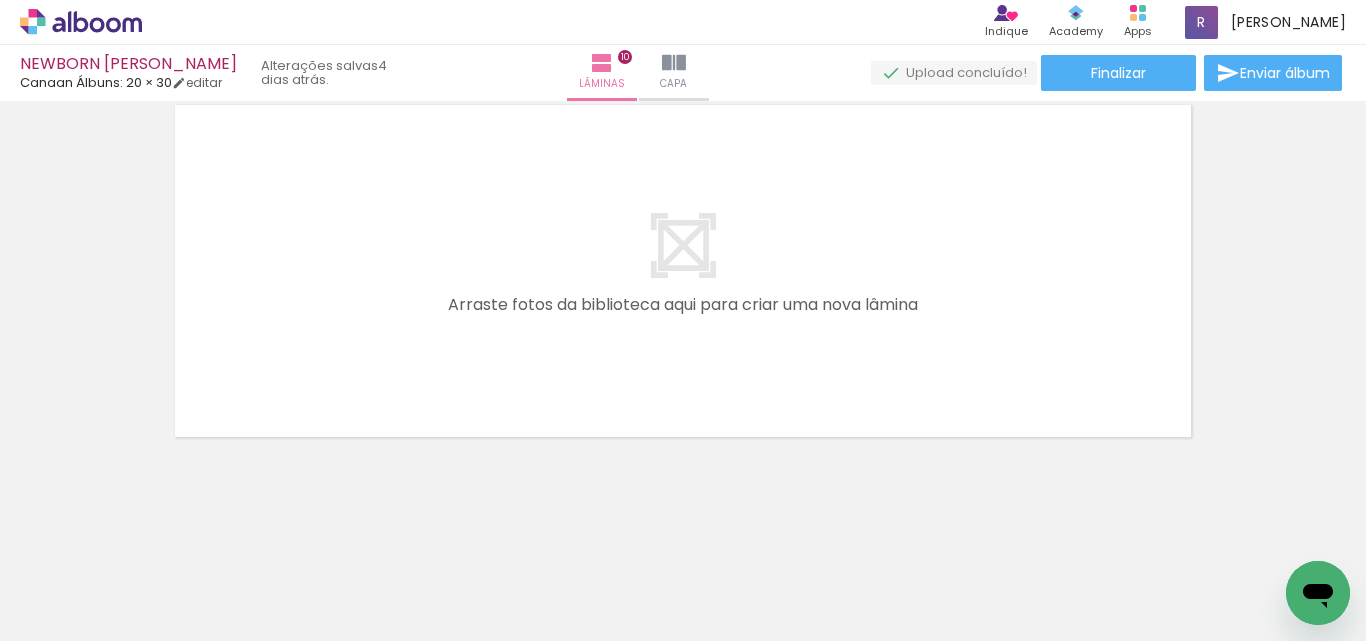 click on "Adicionar
Fotos" at bounding box center (71, 614) 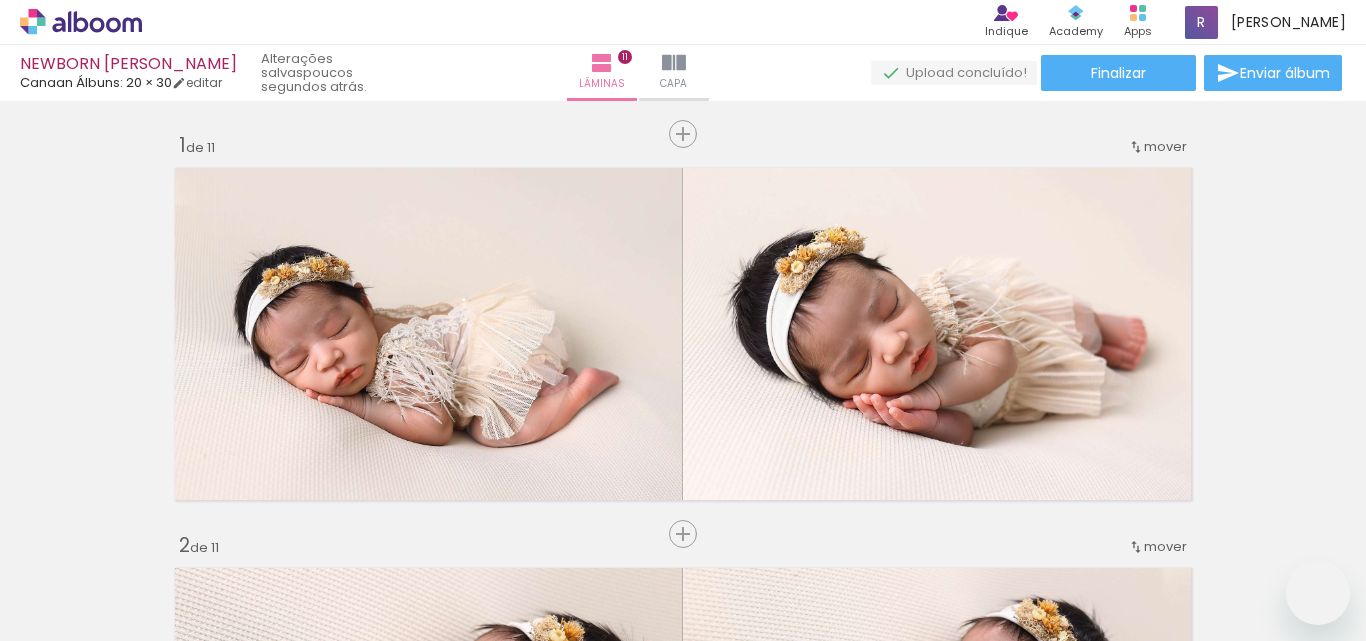 scroll, scrollTop: 0, scrollLeft: 0, axis: both 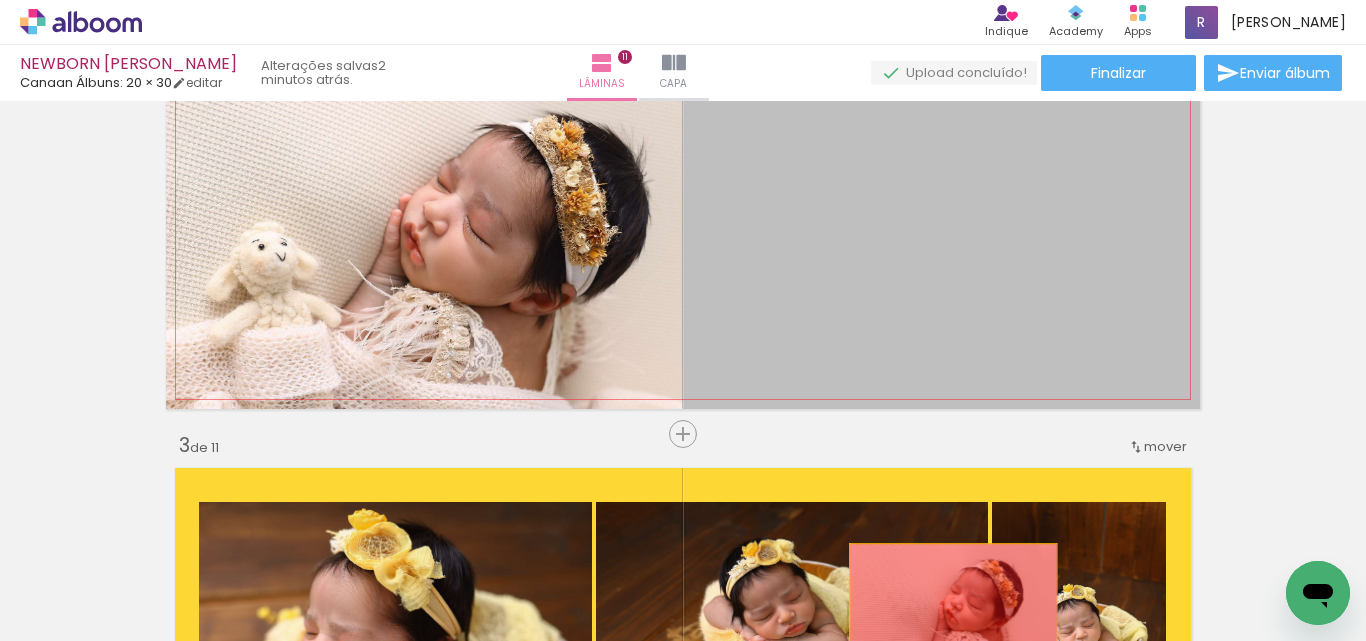 drag, startPoint x: 1018, startPoint y: 256, endPoint x: 945, endPoint y: 599, distance: 350.6822 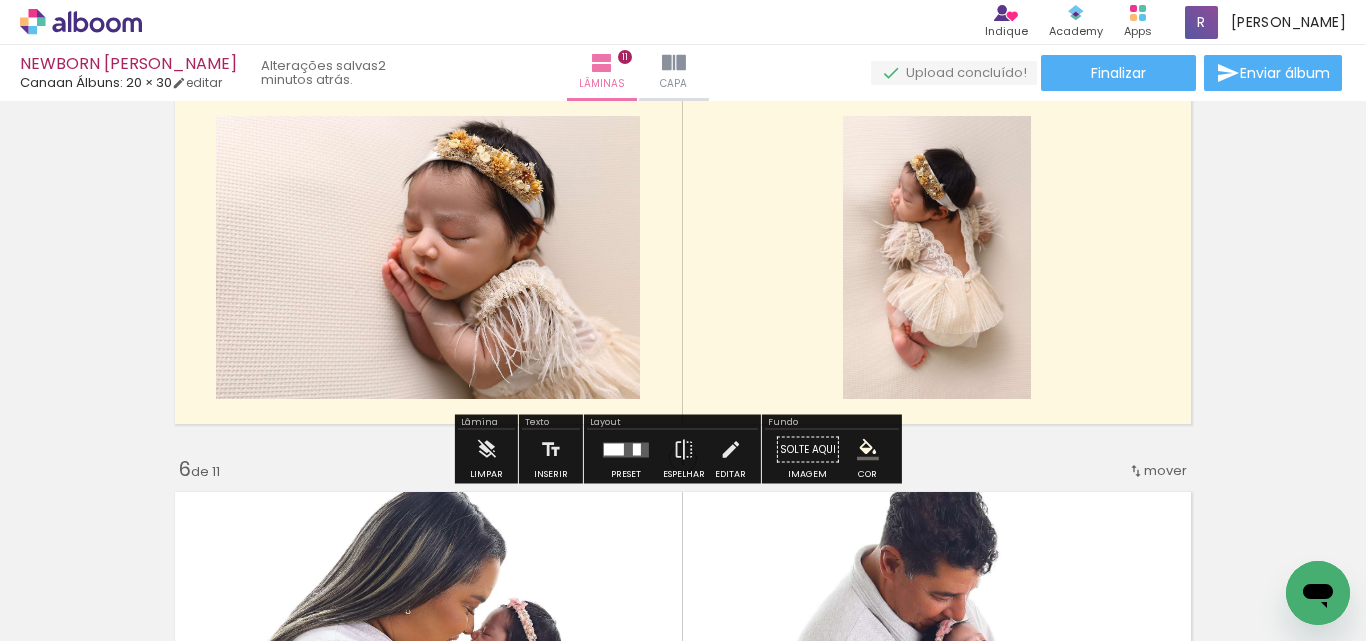 scroll, scrollTop: 1700, scrollLeft: 0, axis: vertical 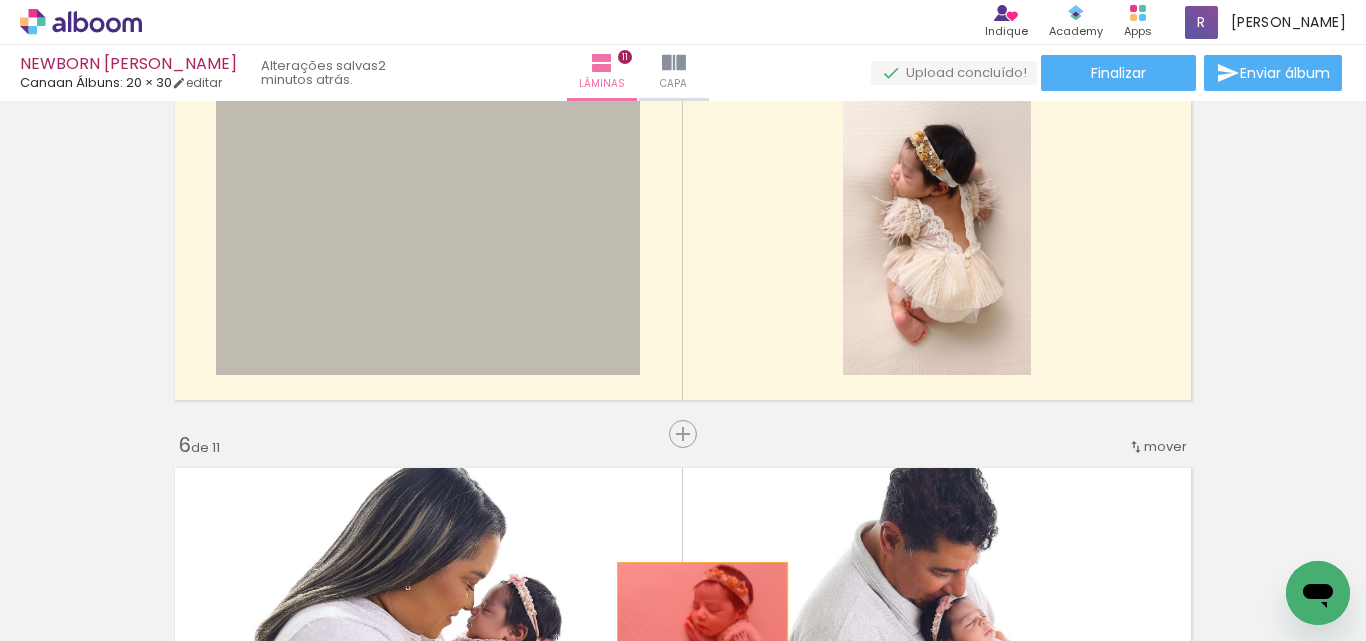drag, startPoint x: 533, startPoint y: 260, endPoint x: 695, endPoint y: 619, distance: 393.8591 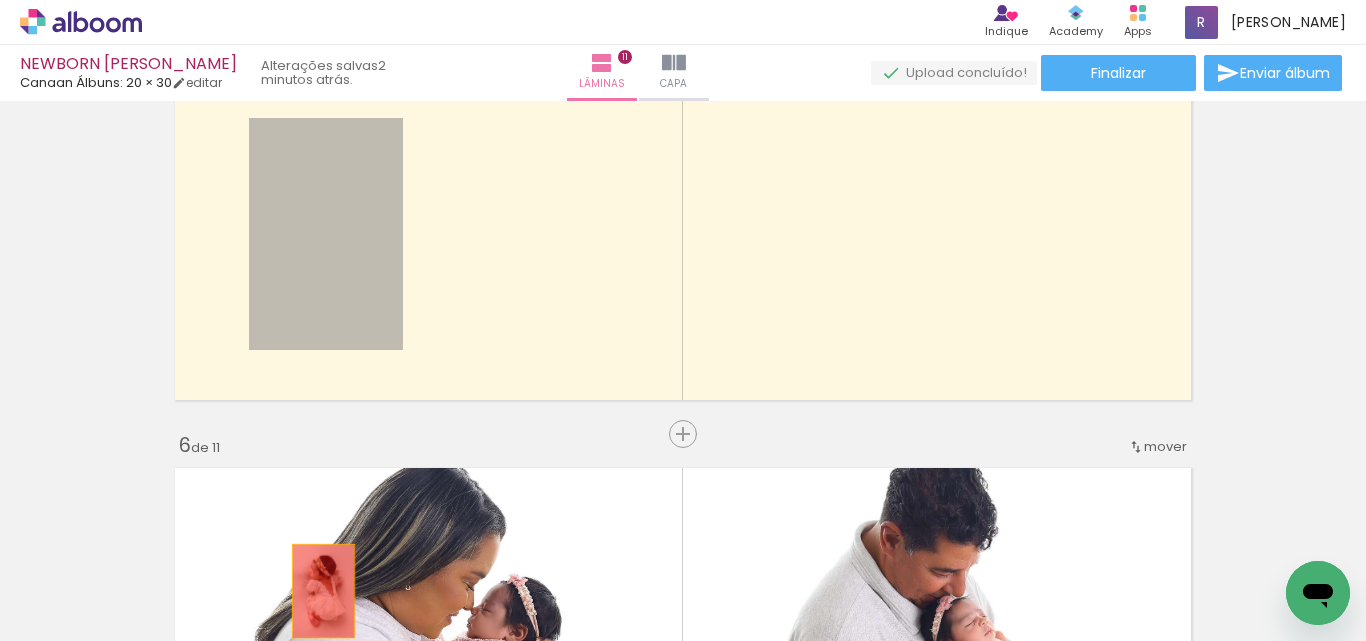 drag, startPoint x: 322, startPoint y: 211, endPoint x: 316, endPoint y: 591, distance: 380.04736 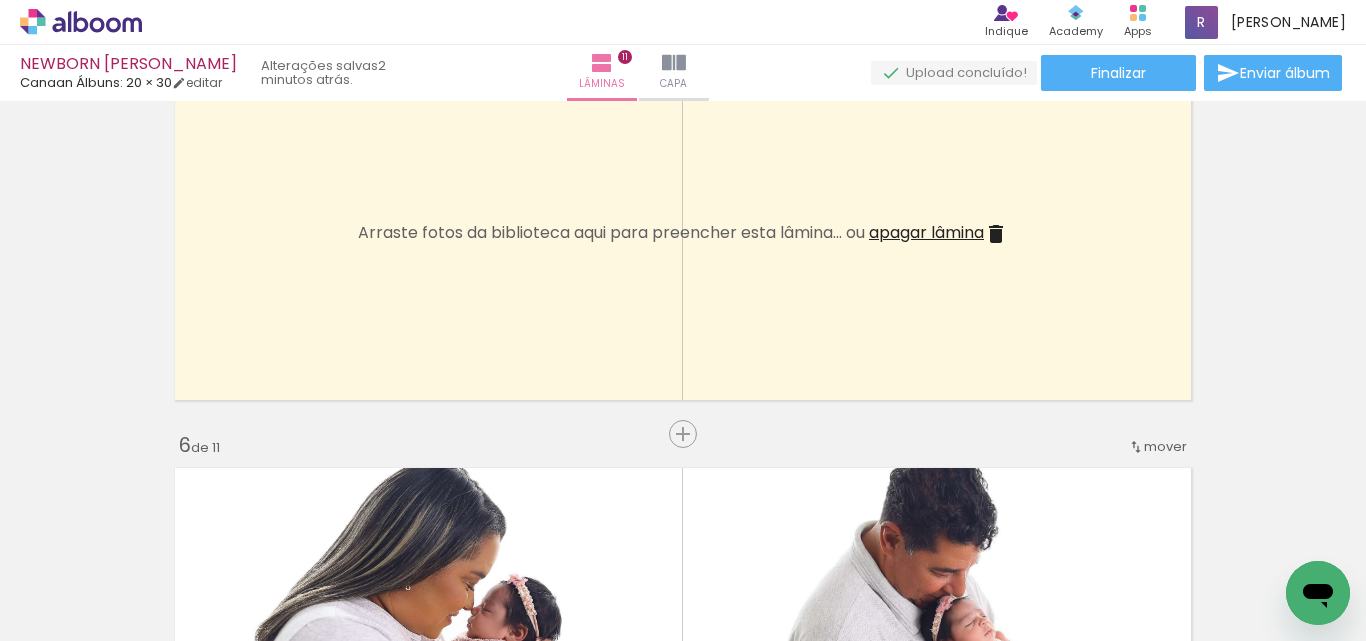 click at bounding box center [996, 234] 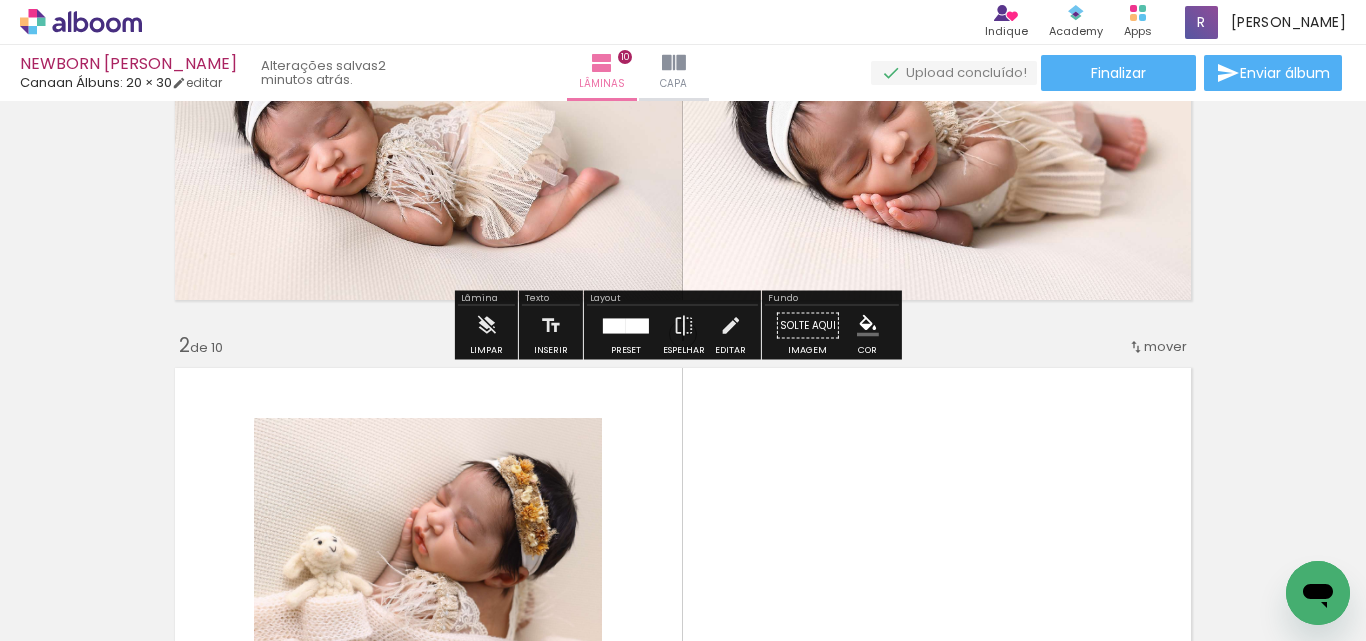 scroll, scrollTop: 300, scrollLeft: 0, axis: vertical 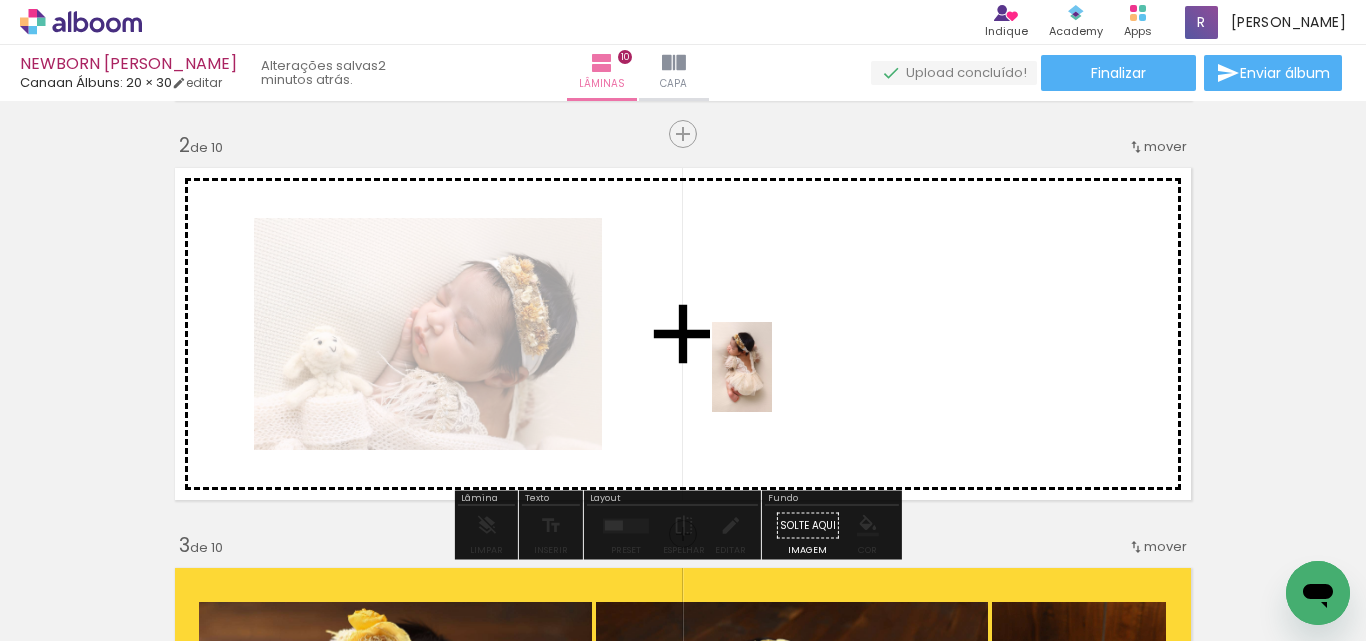 drag, startPoint x: 595, startPoint y: 595, endPoint x: 772, endPoint y: 382, distance: 276.94403 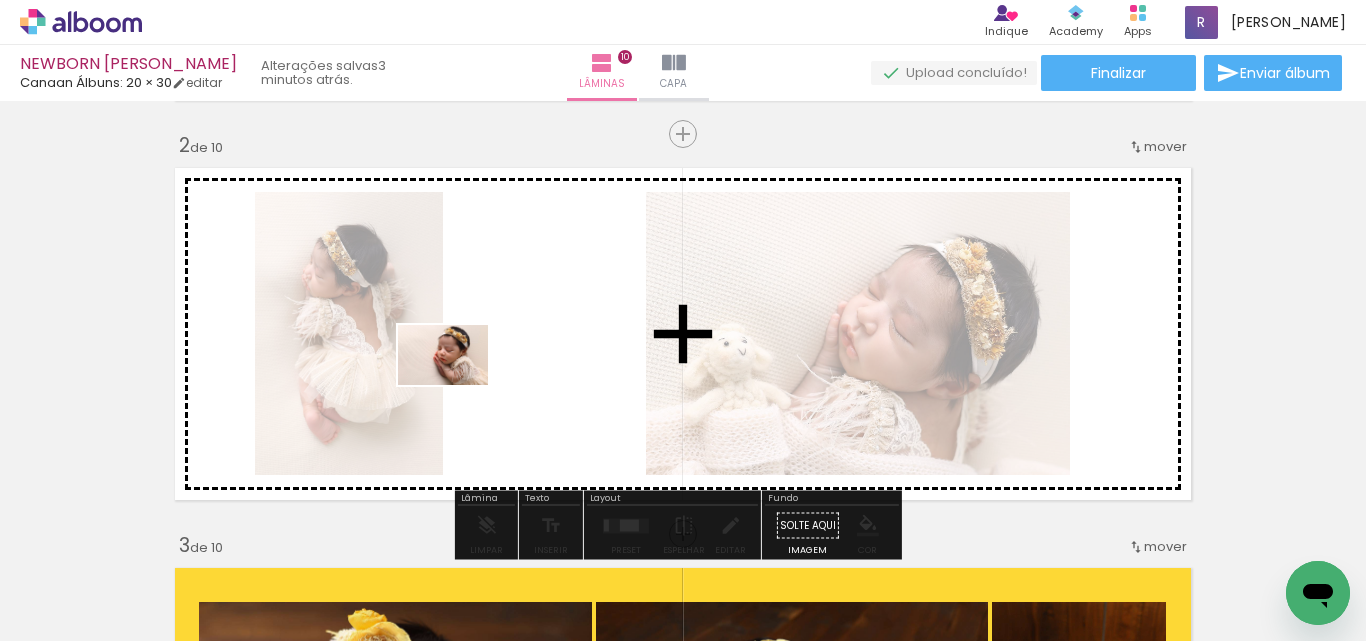 drag, startPoint x: 913, startPoint y: 592, endPoint x: 458, endPoint y: 385, distance: 499.874 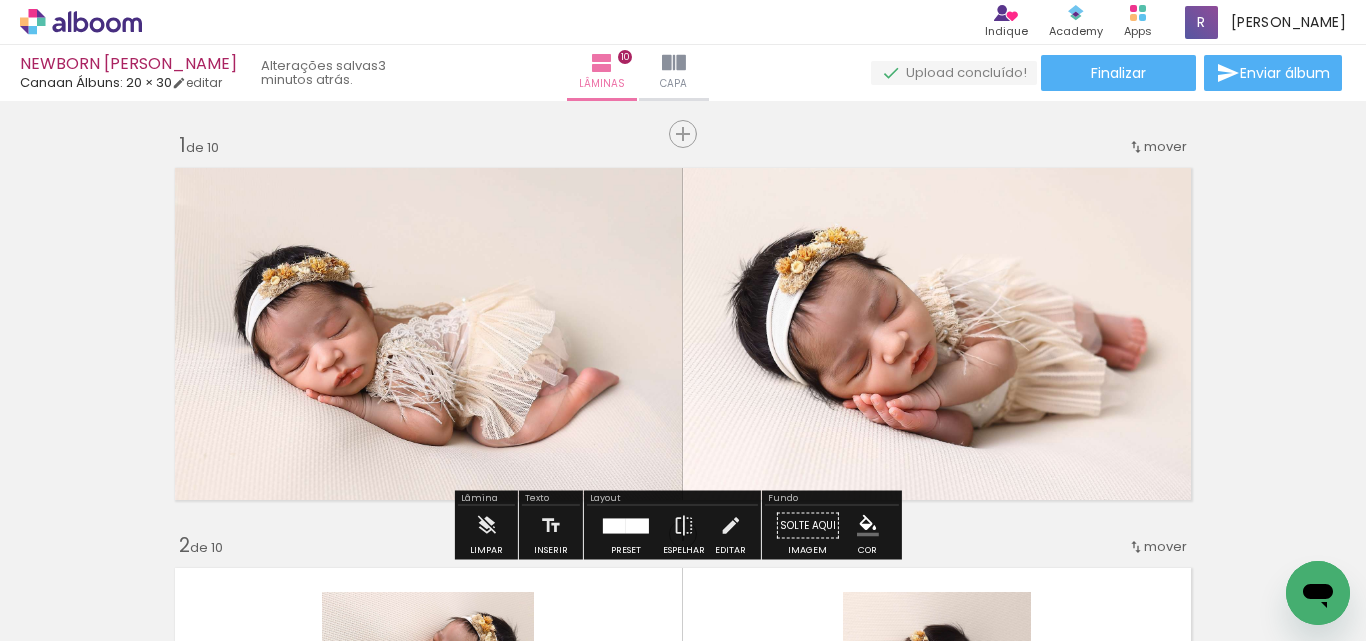 scroll, scrollTop: 500, scrollLeft: 0, axis: vertical 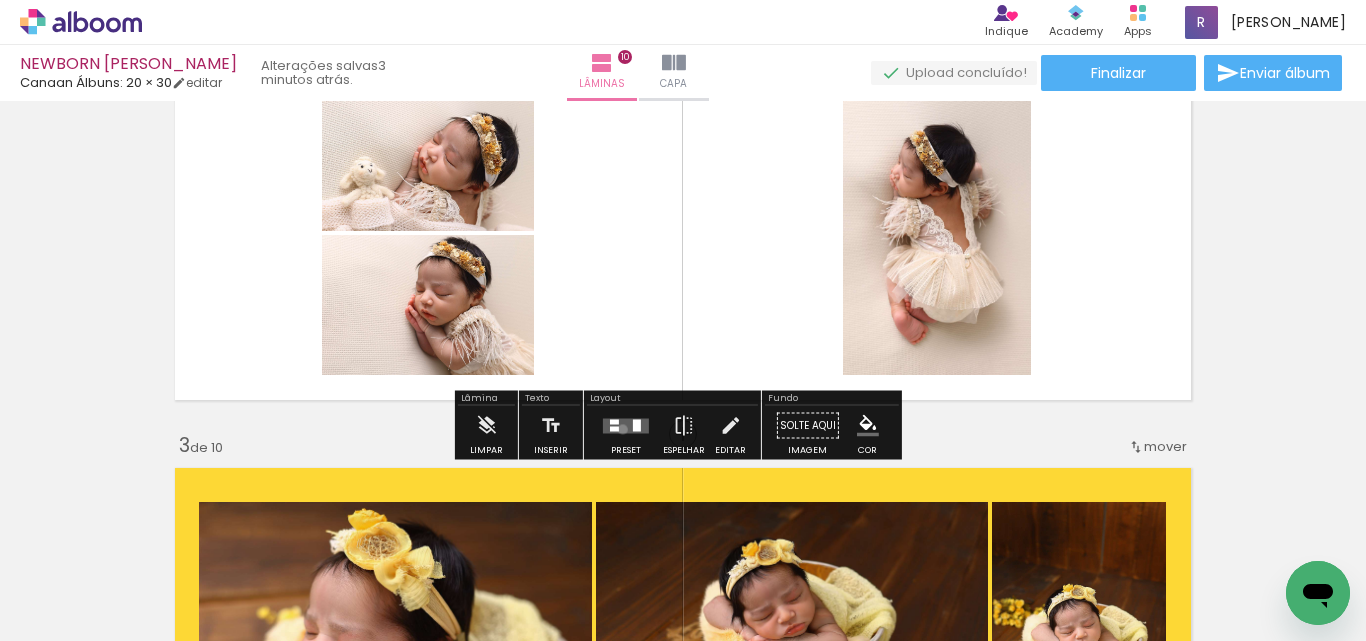 drag, startPoint x: 618, startPoint y: 429, endPoint x: 919, endPoint y: 434, distance: 301.04153 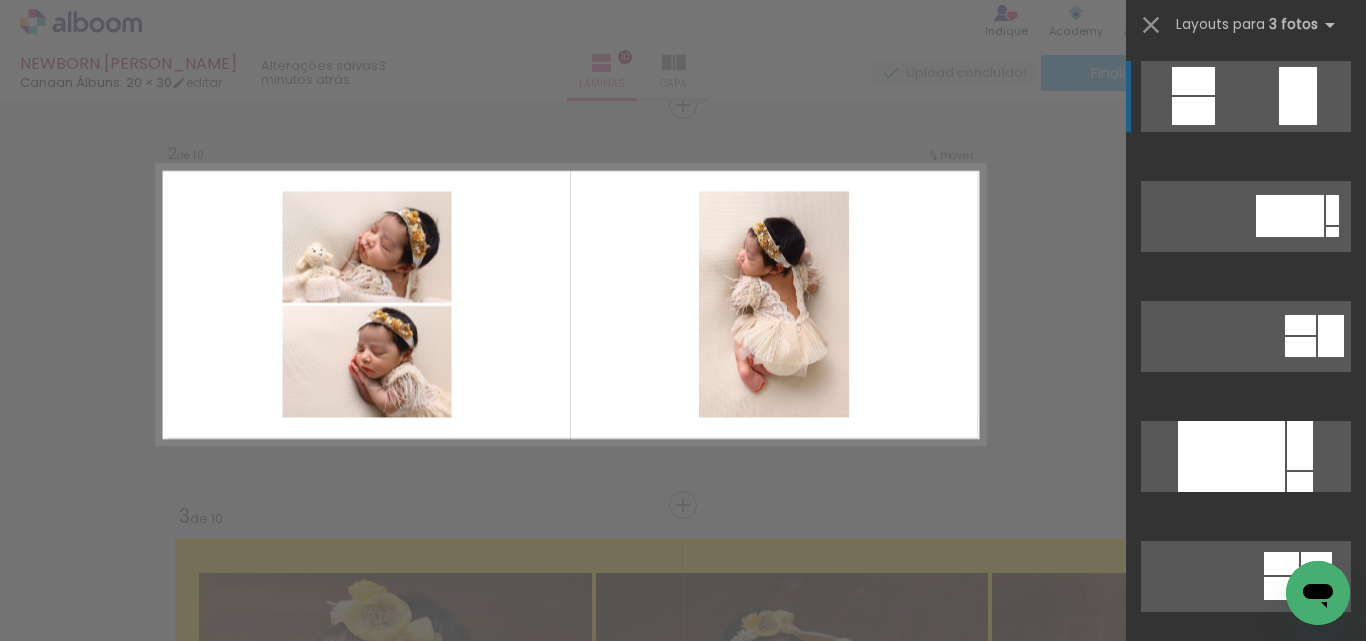 scroll, scrollTop: 426, scrollLeft: 0, axis: vertical 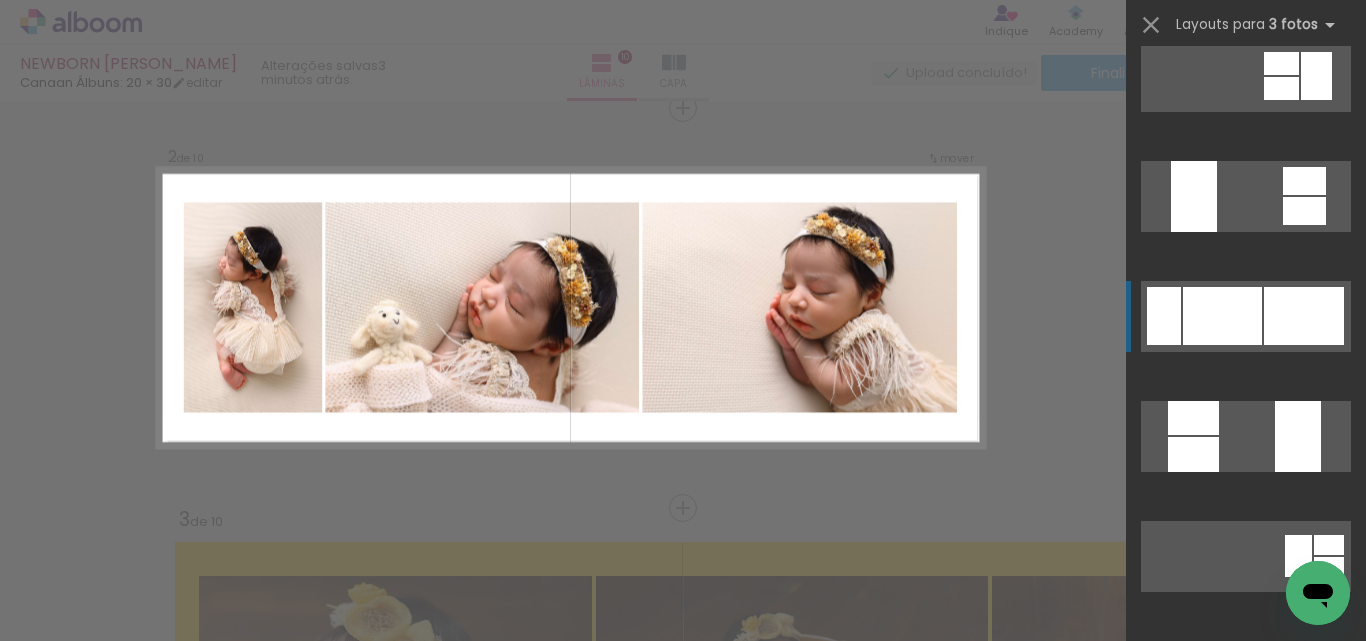 click at bounding box center [1222, 316] 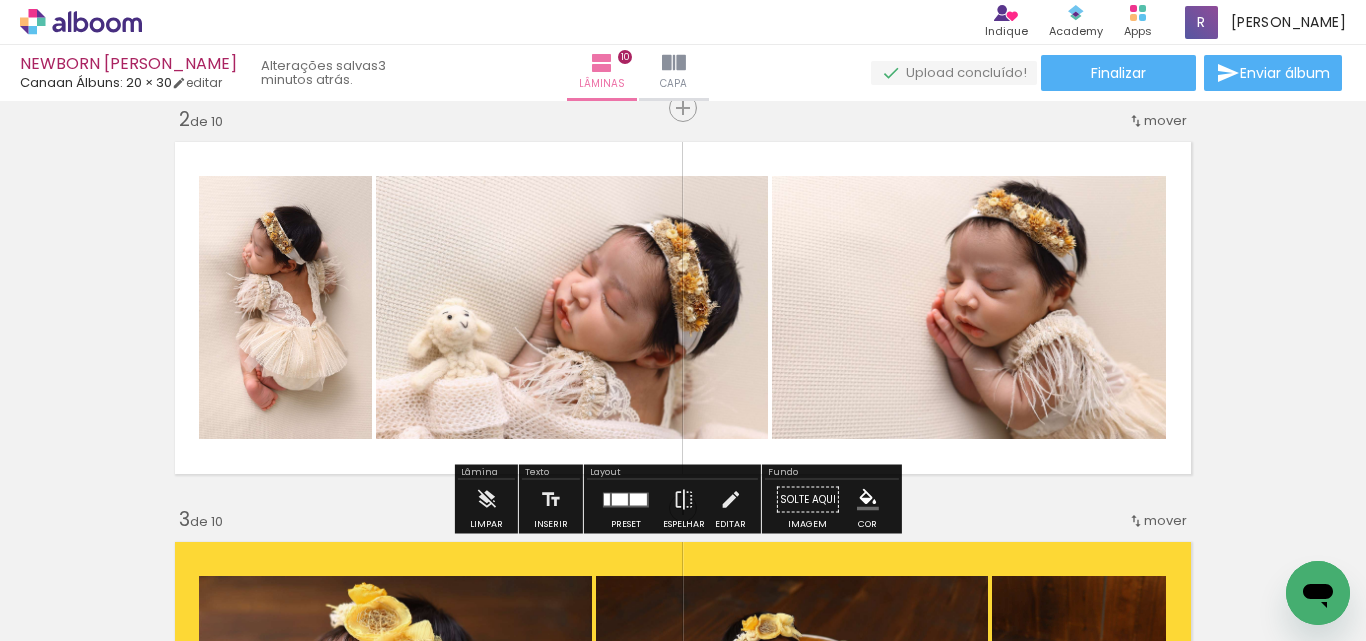 click at bounding box center (868, 500) 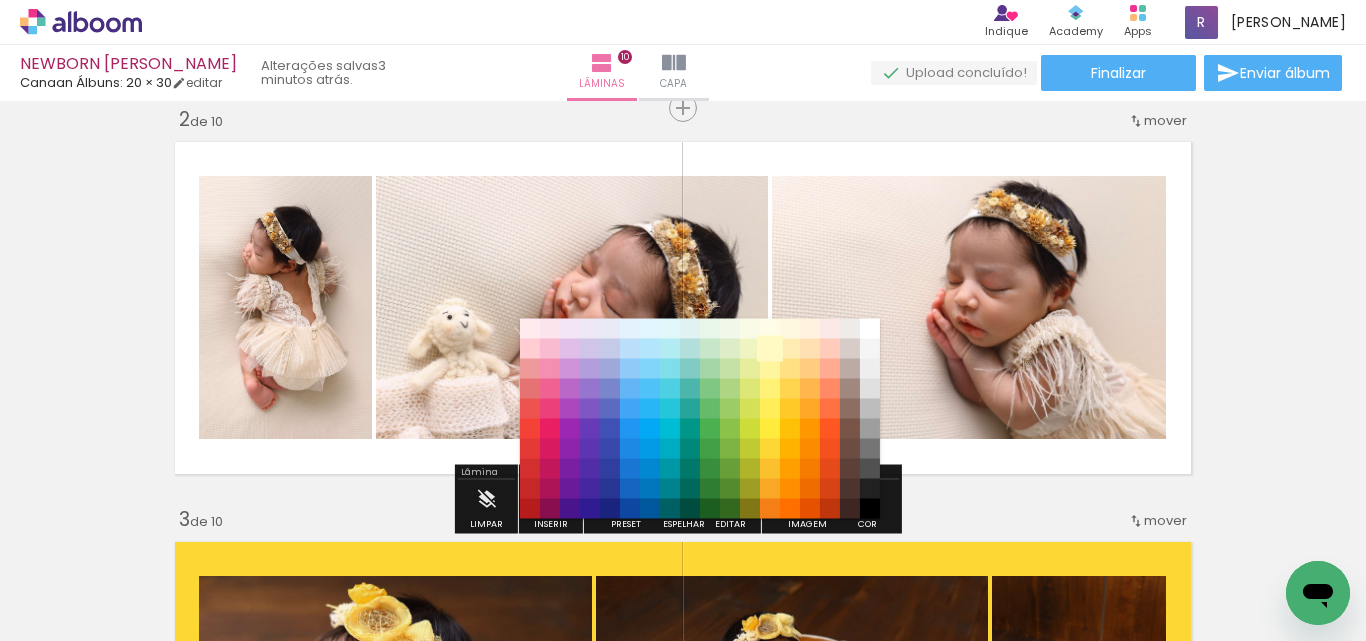 click on "#fff9c4" at bounding box center (770, 349) 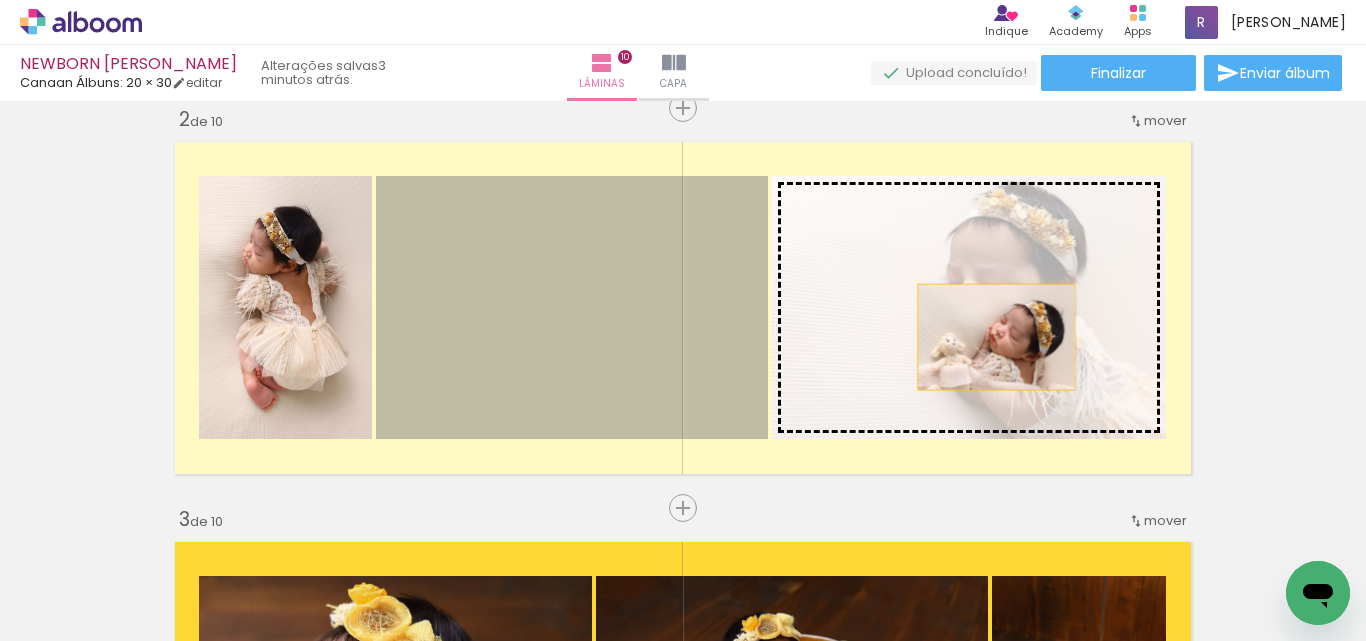 drag, startPoint x: 664, startPoint y: 385, endPoint x: 987, endPoint y: 334, distance: 327.00153 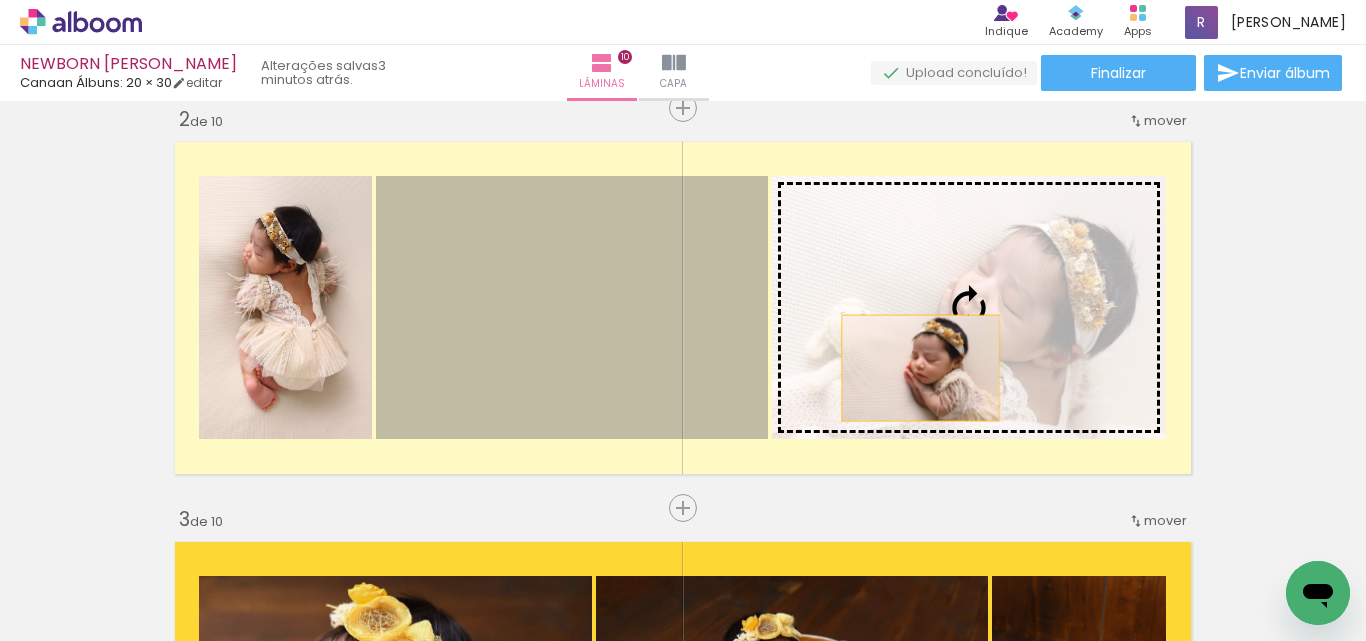 drag, startPoint x: 632, startPoint y: 409, endPoint x: 913, endPoint y: 368, distance: 283.97534 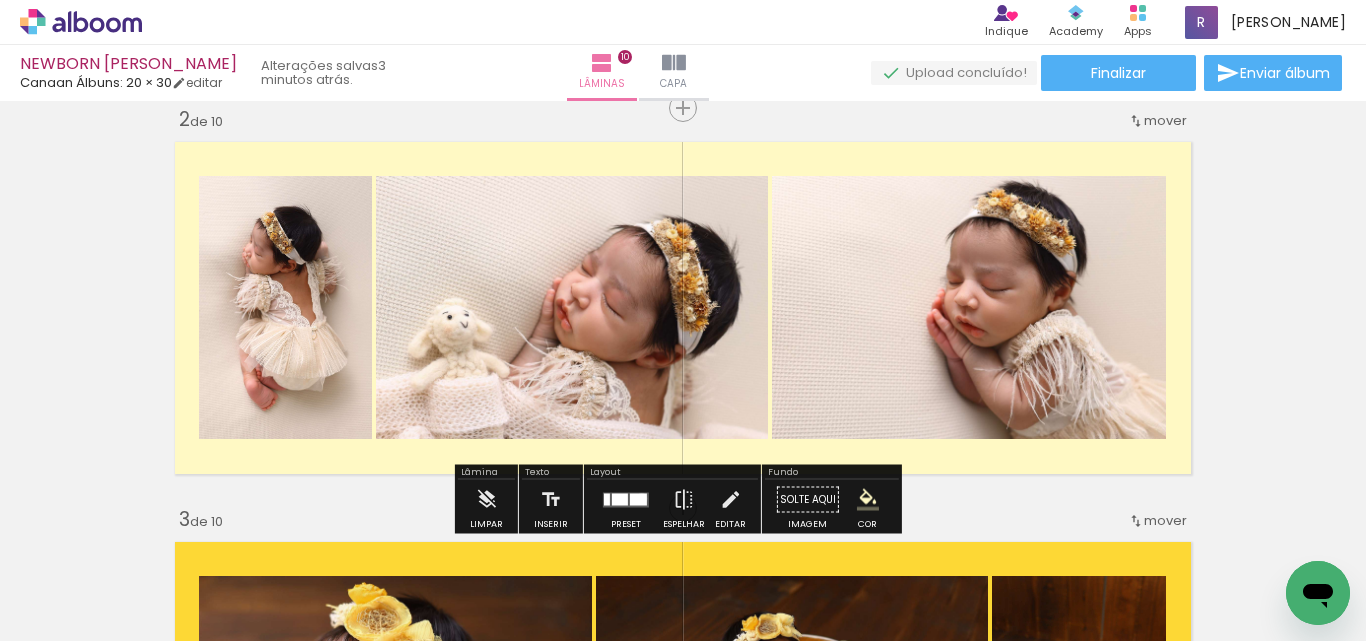 click at bounding box center (638, 499) 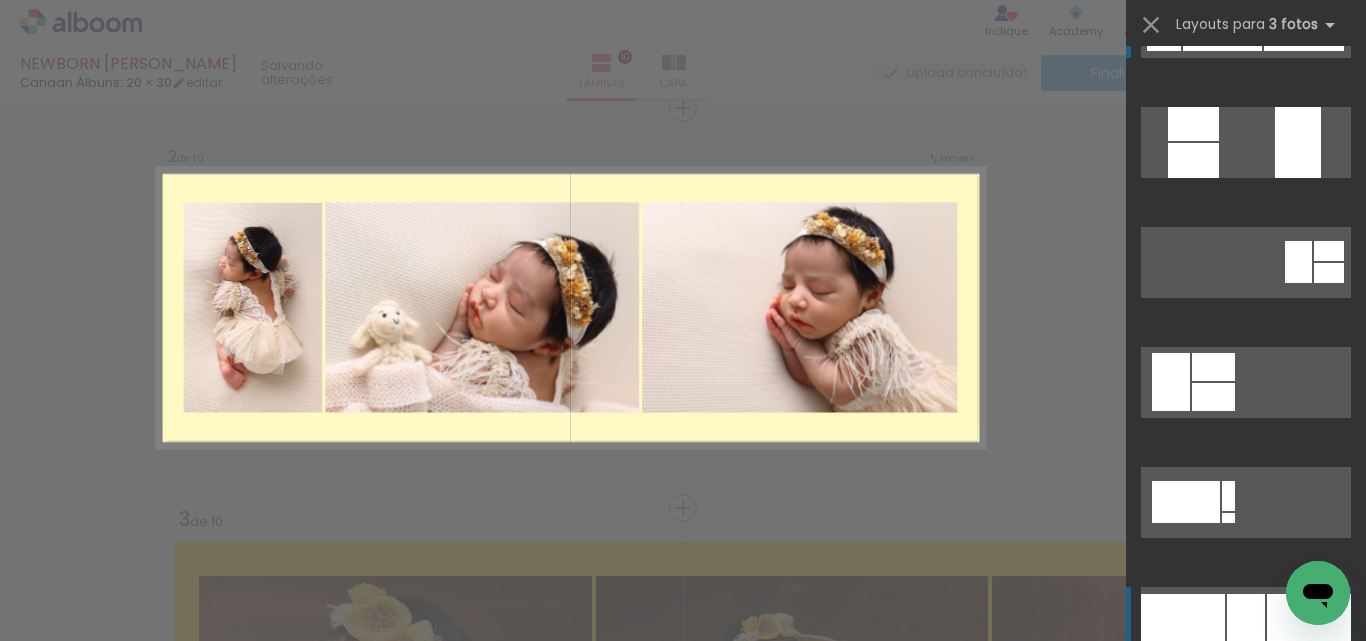 scroll, scrollTop: 620, scrollLeft: 0, axis: vertical 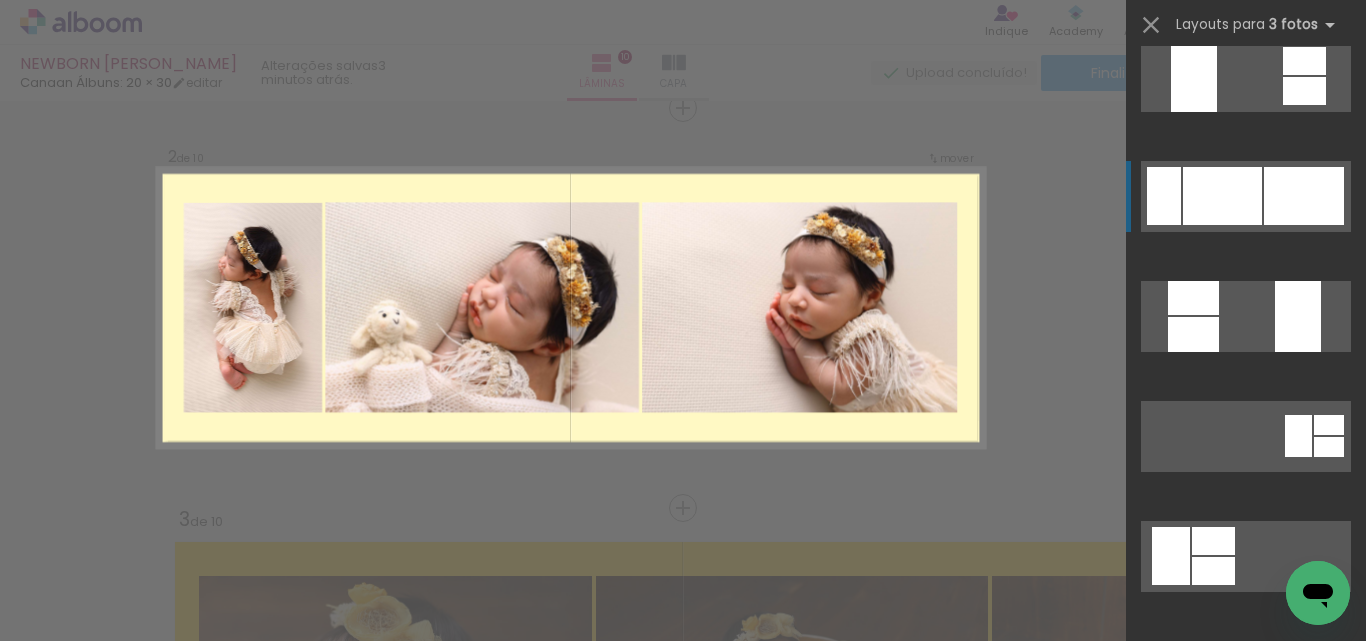 click at bounding box center [1222, 196] 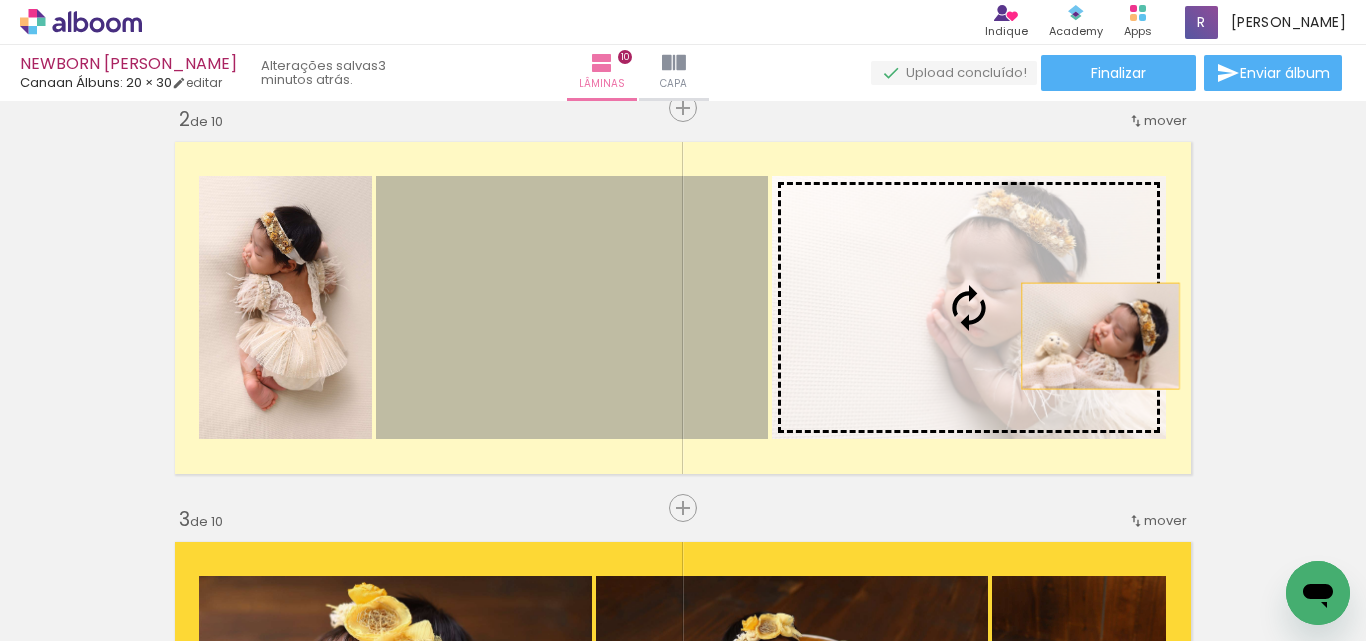 drag, startPoint x: 667, startPoint y: 379, endPoint x: 1093, endPoint y: 336, distance: 428.16467 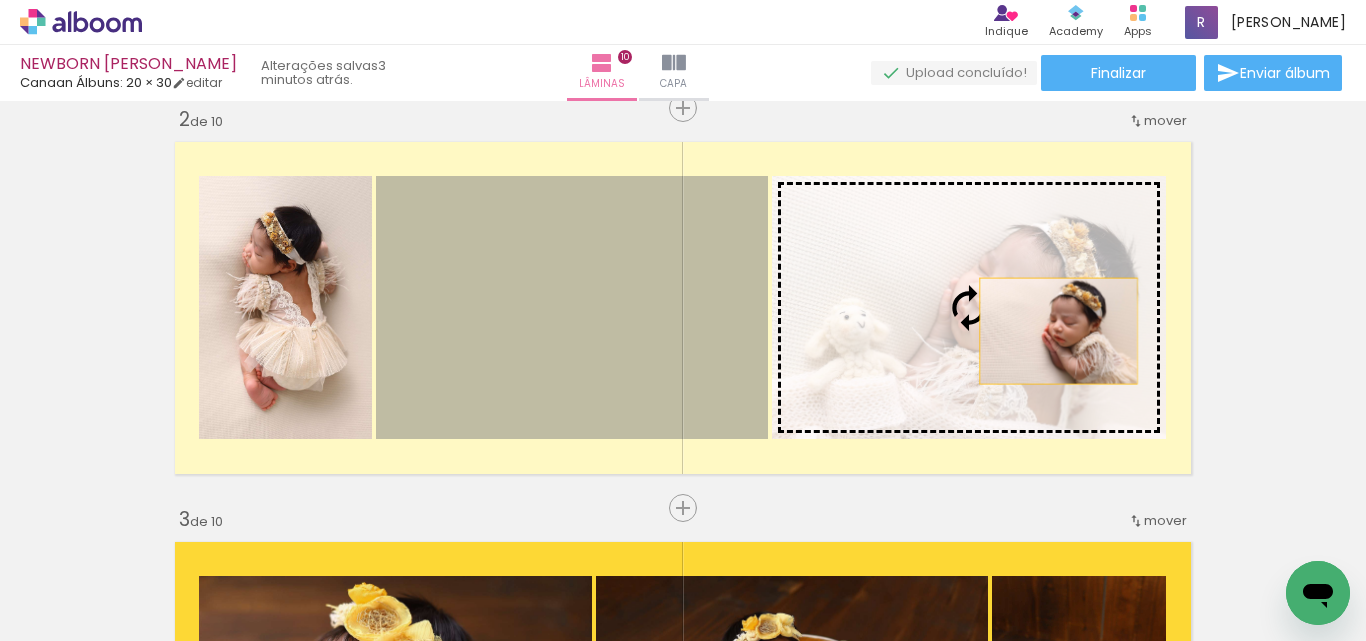 drag, startPoint x: 658, startPoint y: 372, endPoint x: 1051, endPoint y: 331, distance: 395.1329 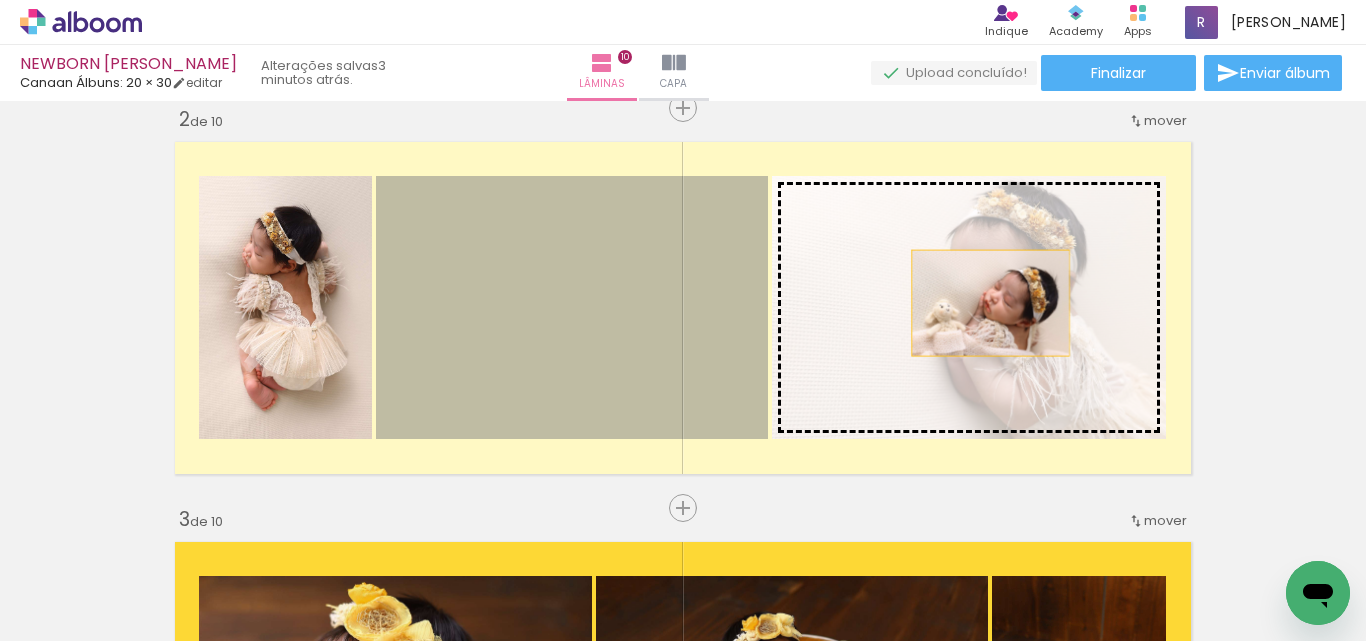 drag, startPoint x: 622, startPoint y: 342, endPoint x: 983, endPoint y: 303, distance: 363.10052 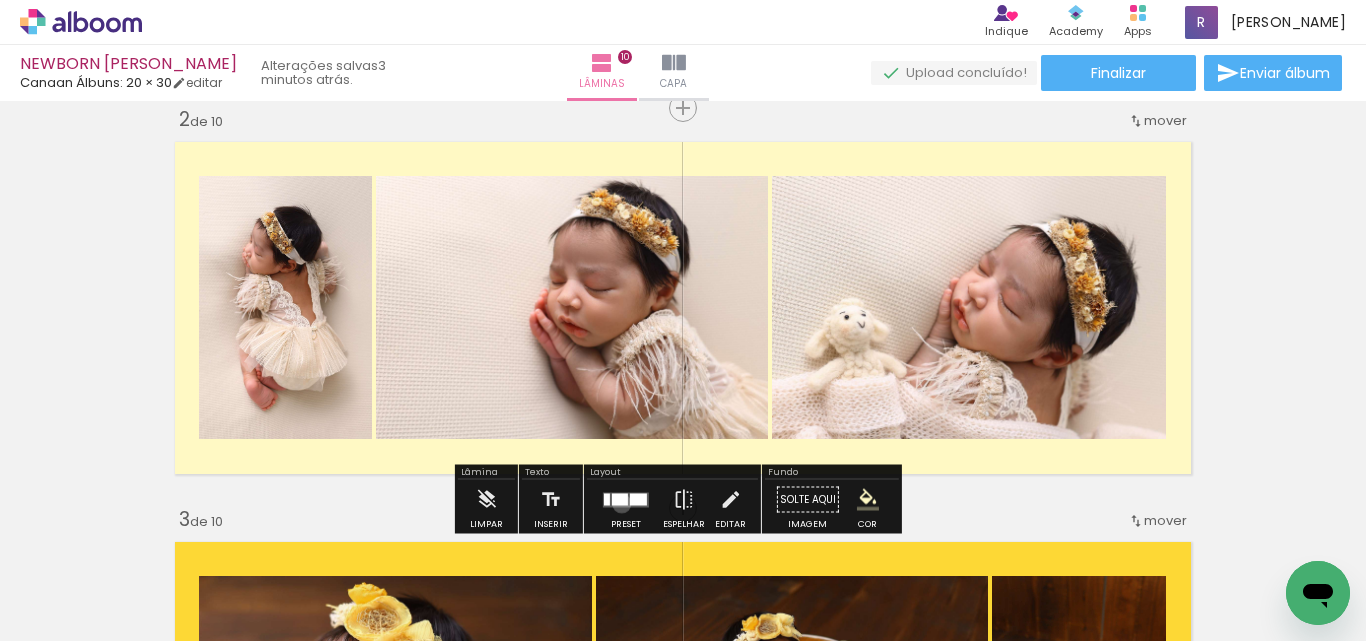 click at bounding box center (620, 499) 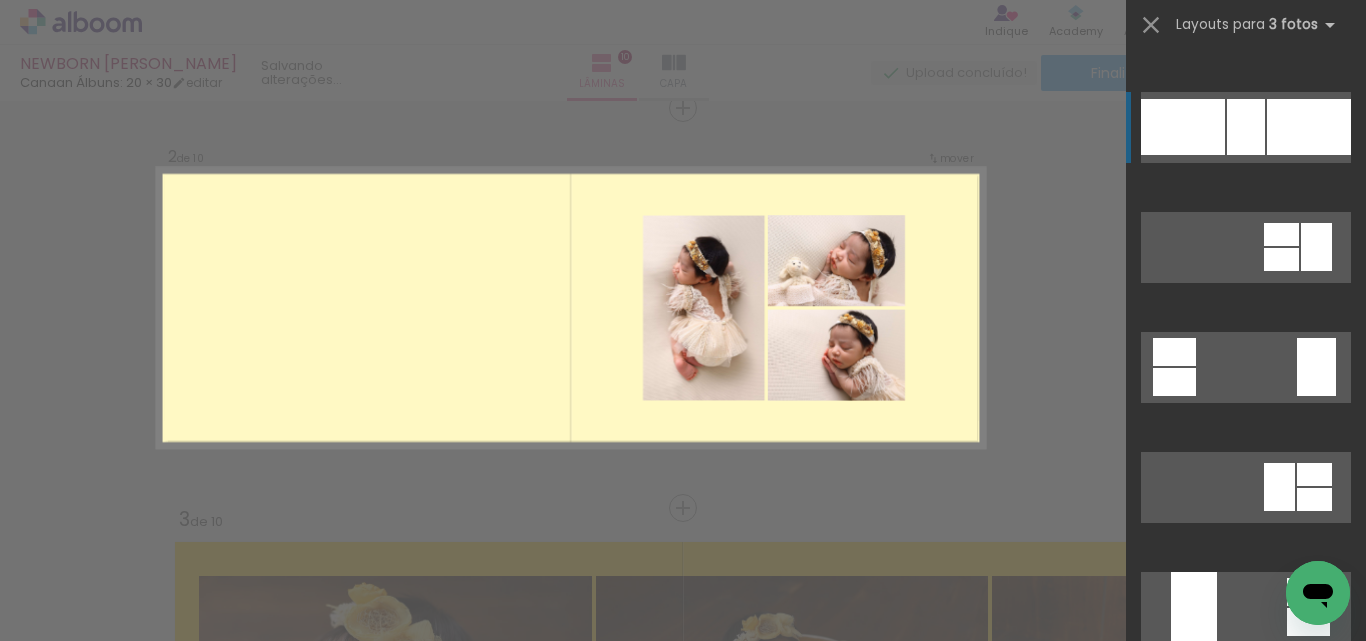 scroll, scrollTop: 1620, scrollLeft: 0, axis: vertical 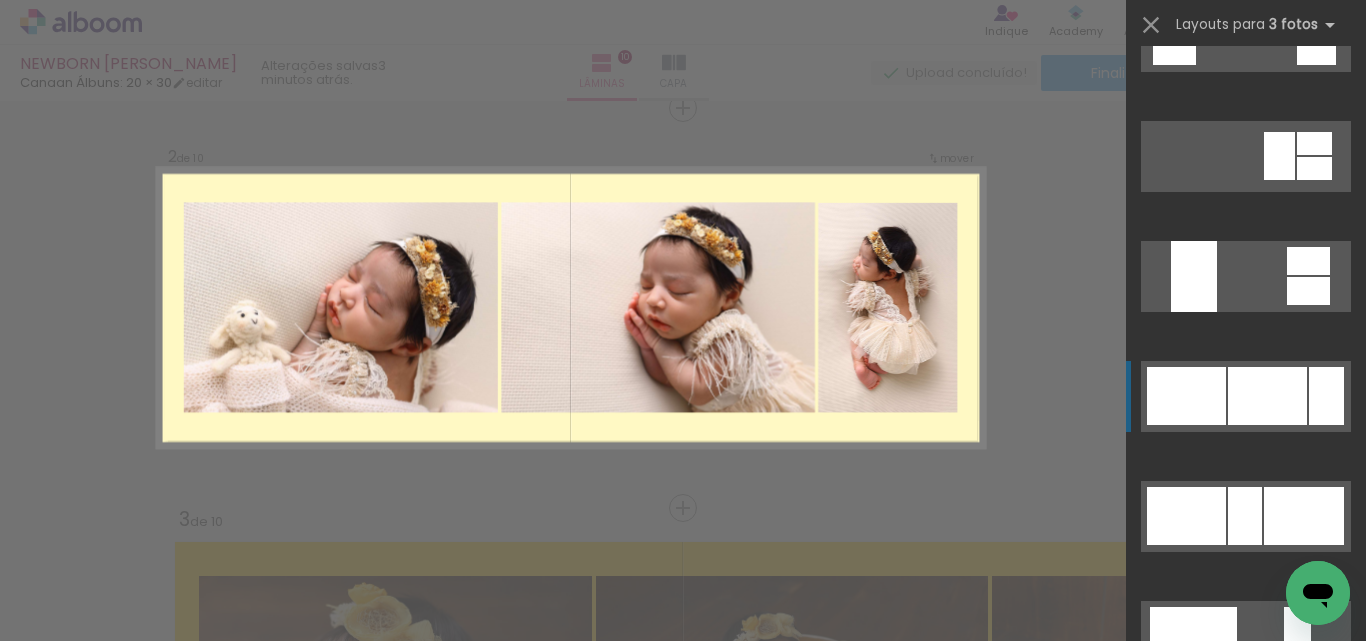 click at bounding box center [1267, 396] 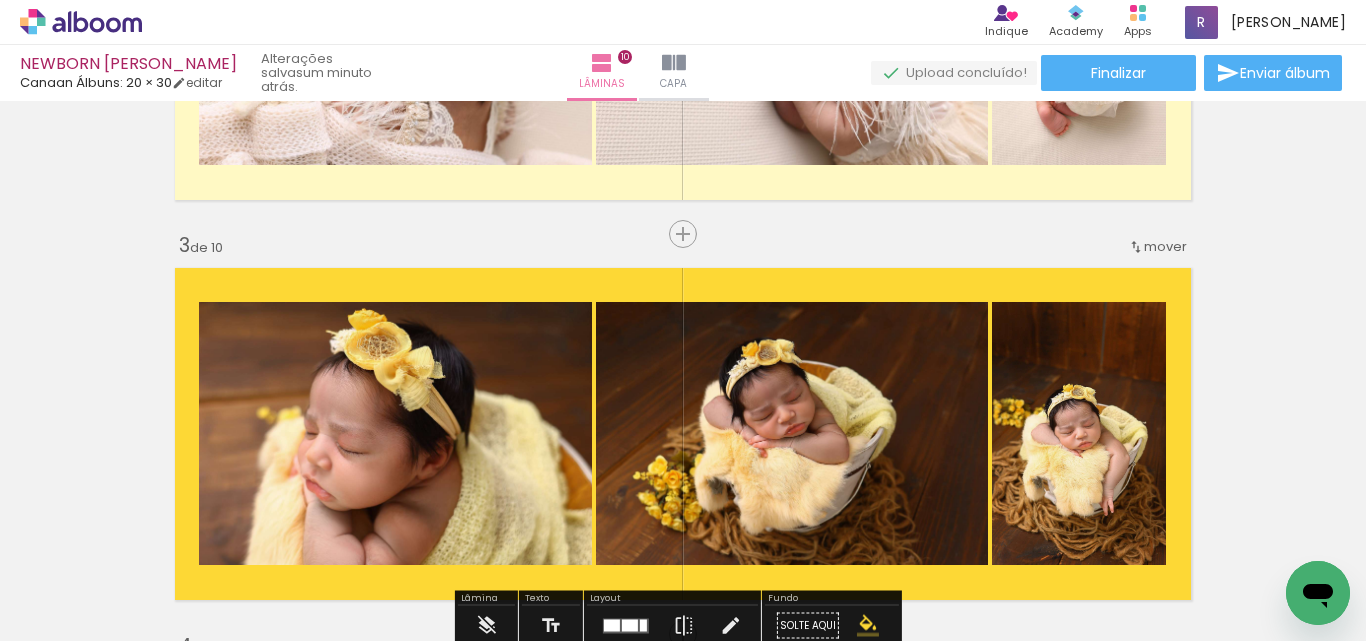 scroll, scrollTop: 0, scrollLeft: 0, axis: both 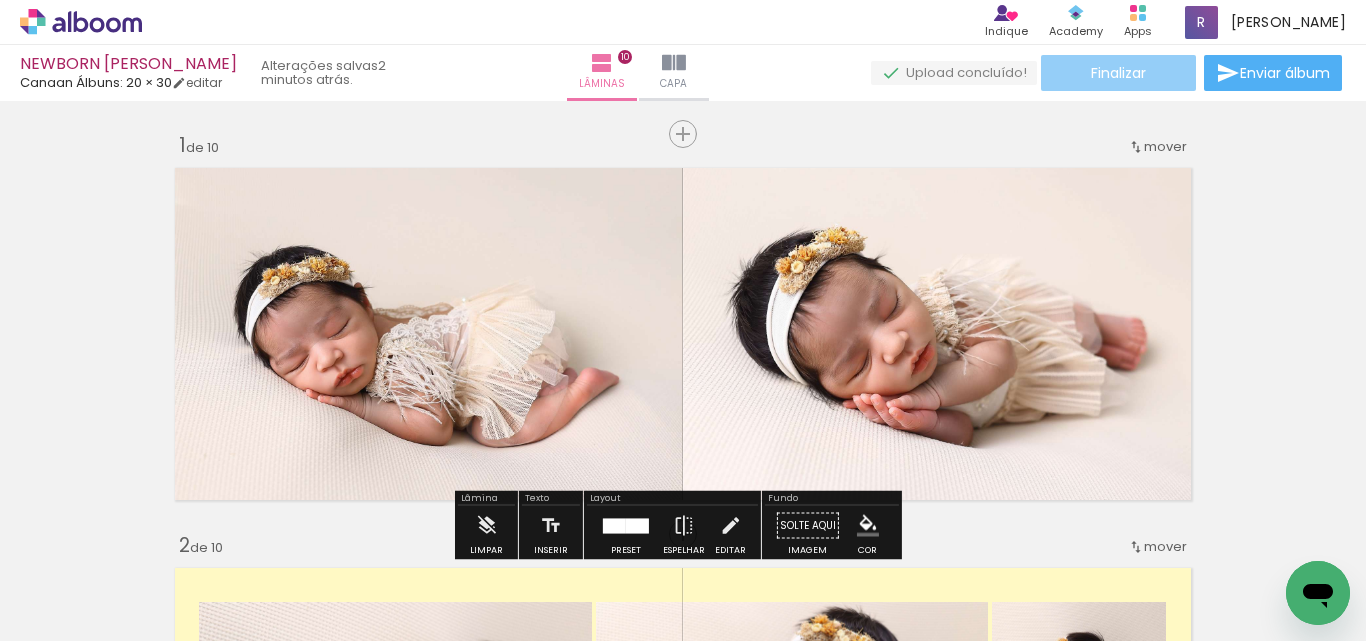 click on "Finalizar" 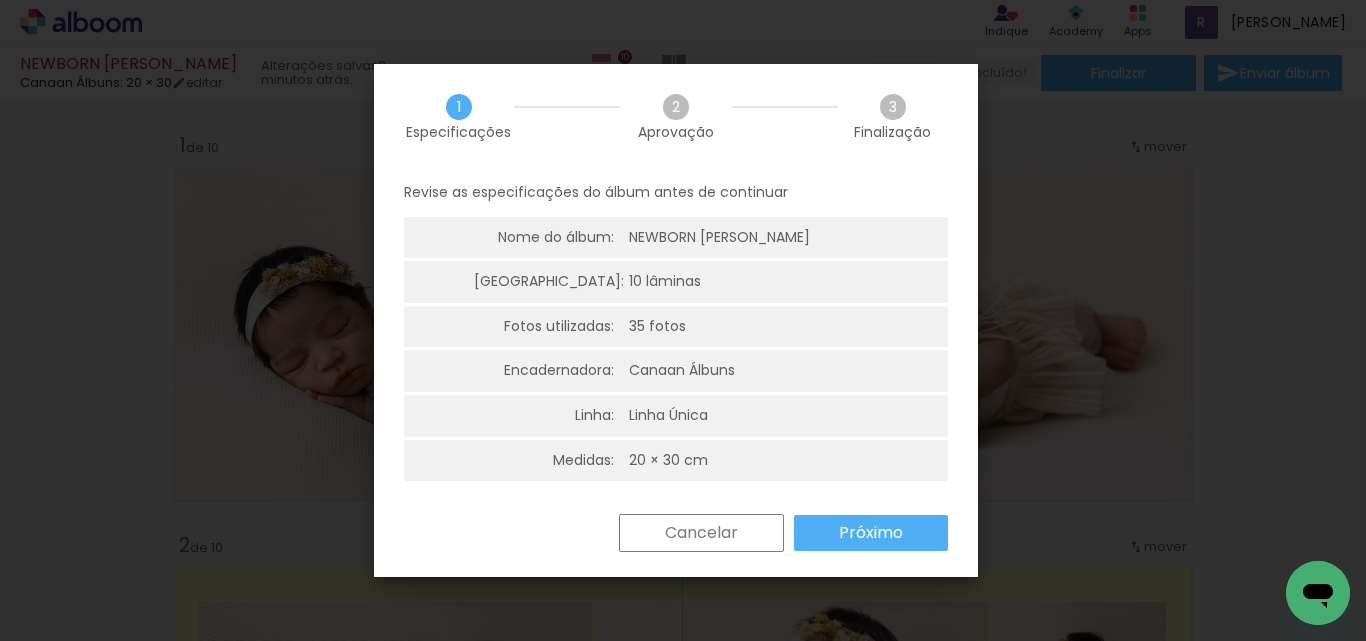 click on "Próximo" at bounding box center (871, 533) 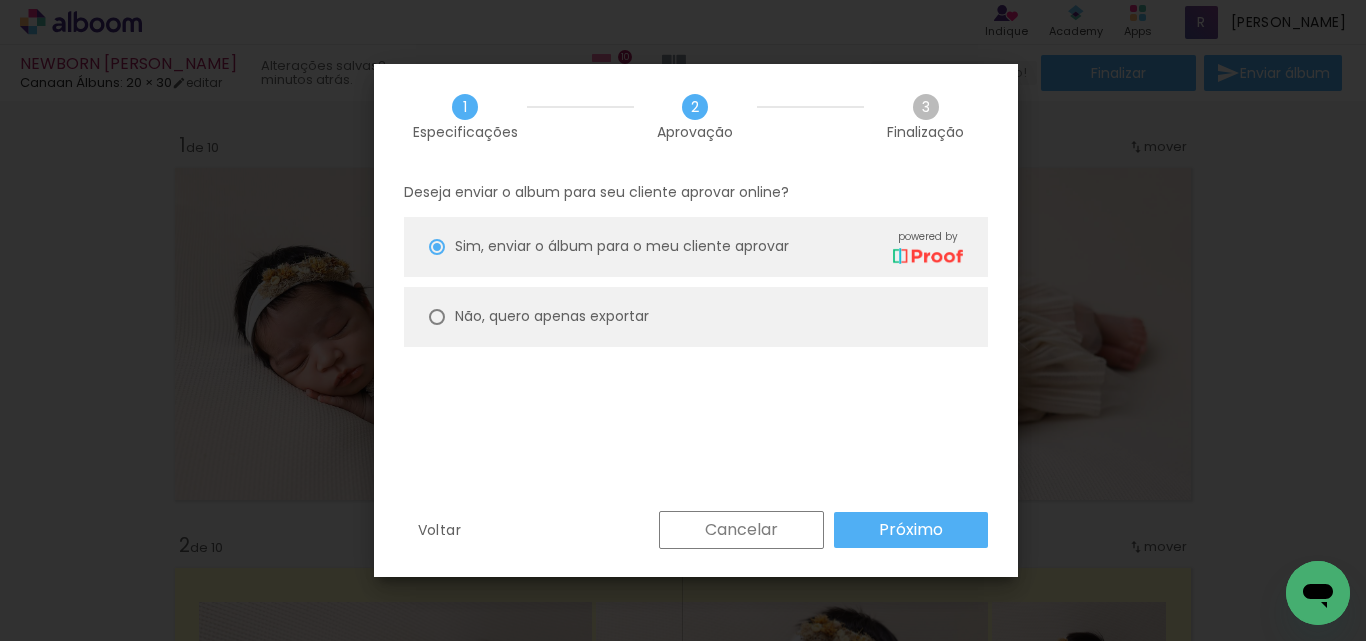drag, startPoint x: 432, startPoint y: 311, endPoint x: 454, endPoint y: 330, distance: 29.068884 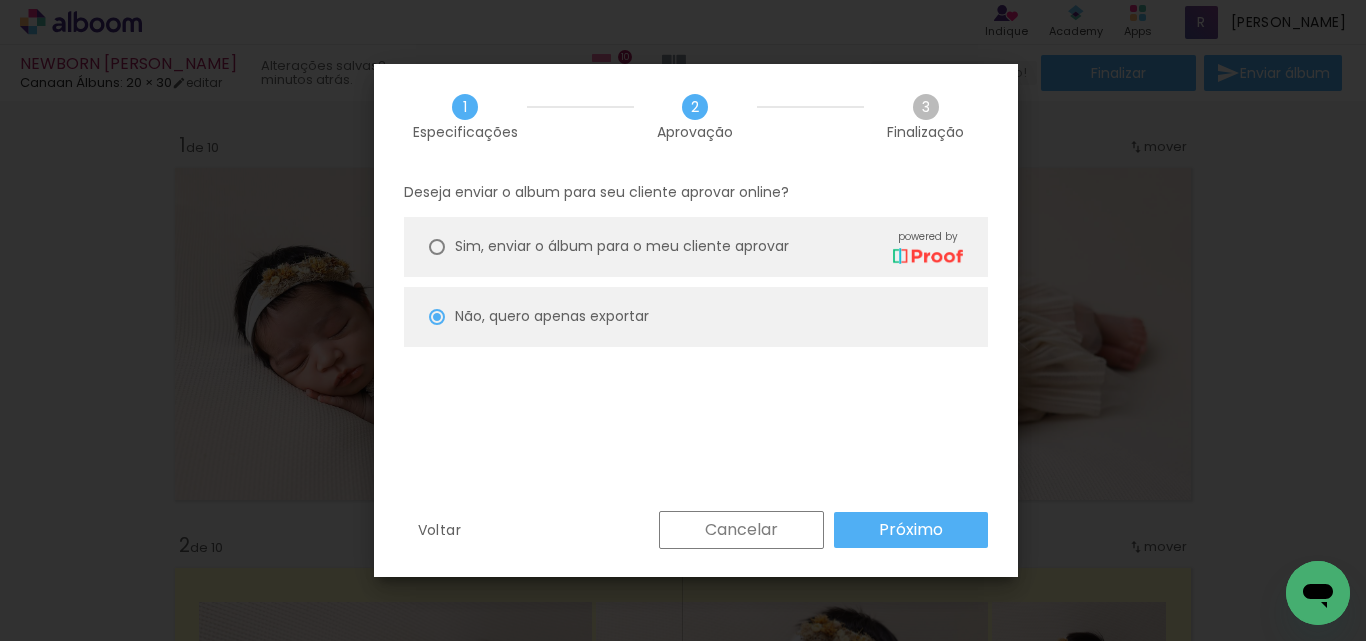 click on "Próximo" at bounding box center (911, 530) 